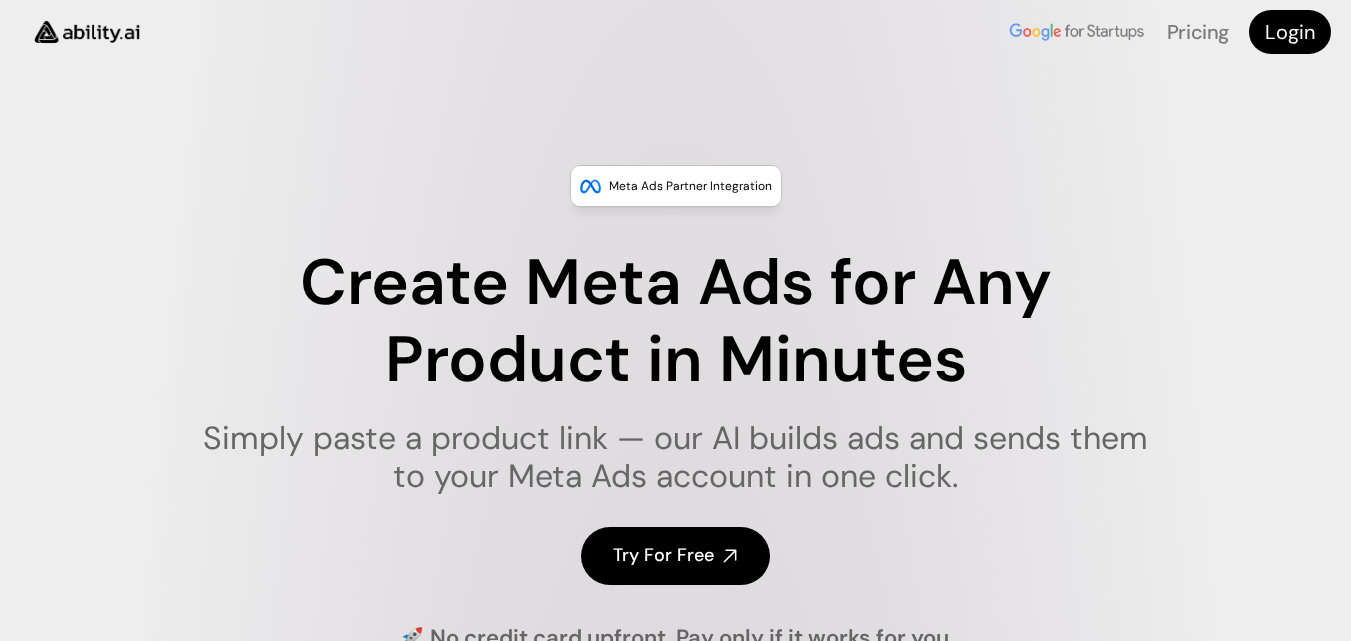 scroll, scrollTop: 0, scrollLeft: 0, axis: both 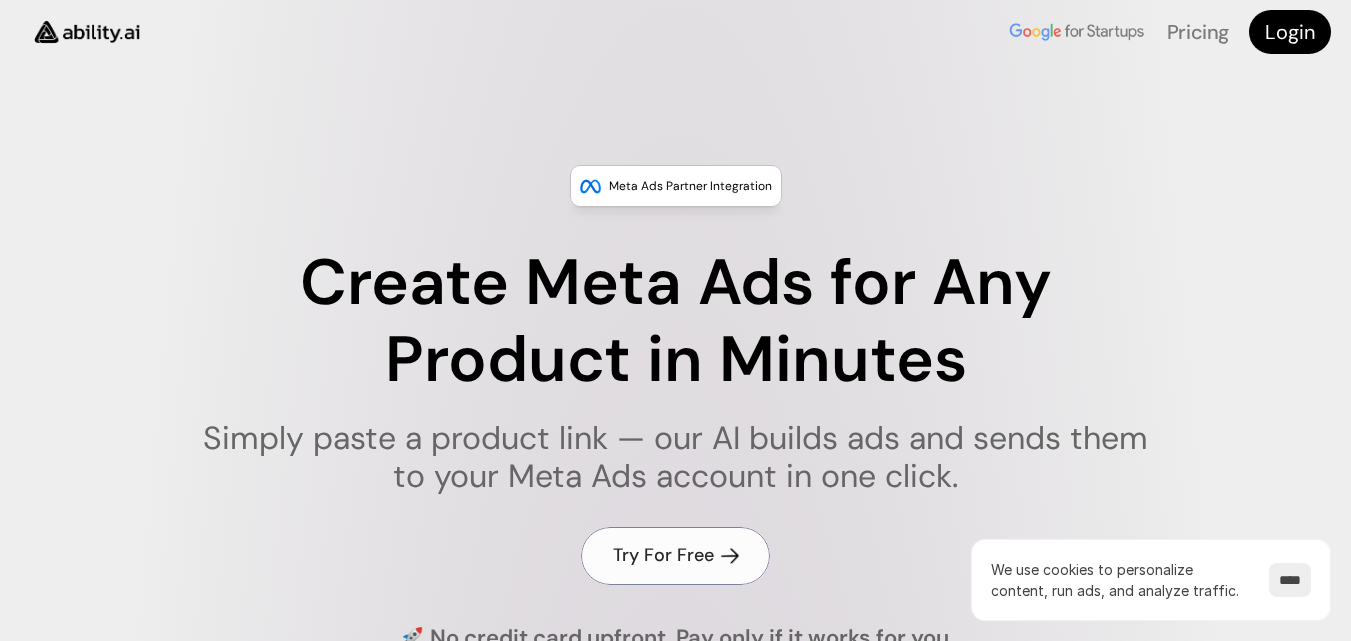click on "Try For Free" at bounding box center [663, 555] 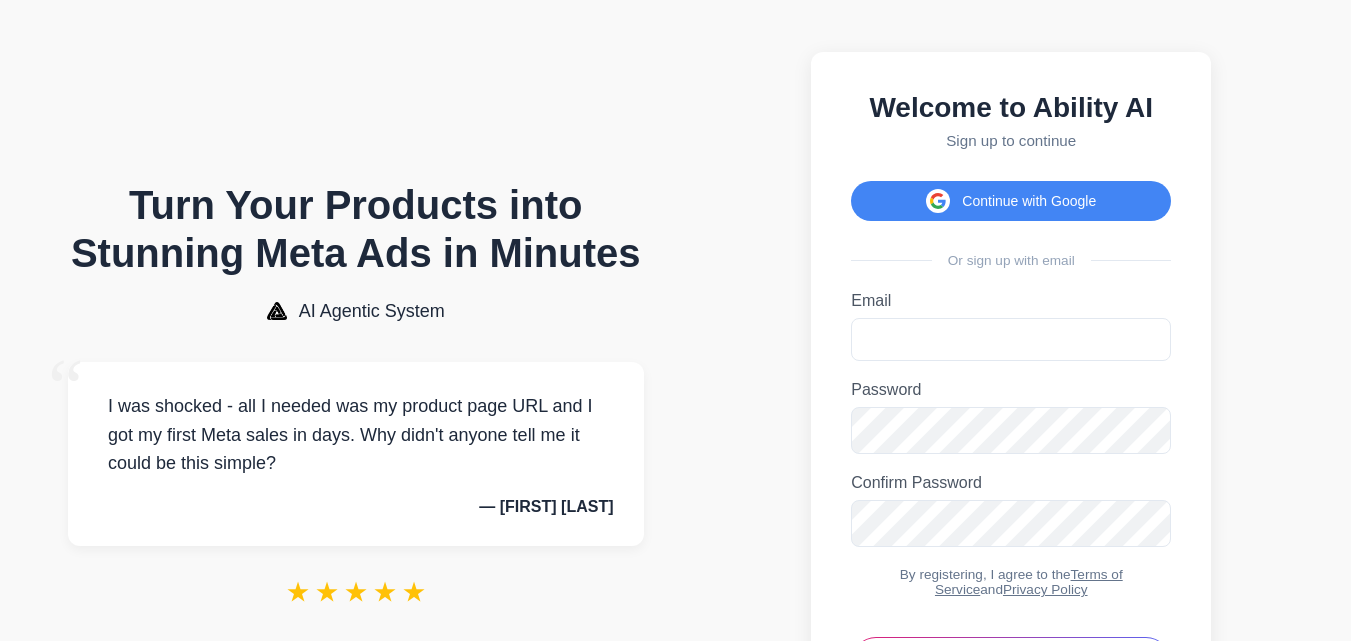 scroll, scrollTop: 0, scrollLeft: 0, axis: both 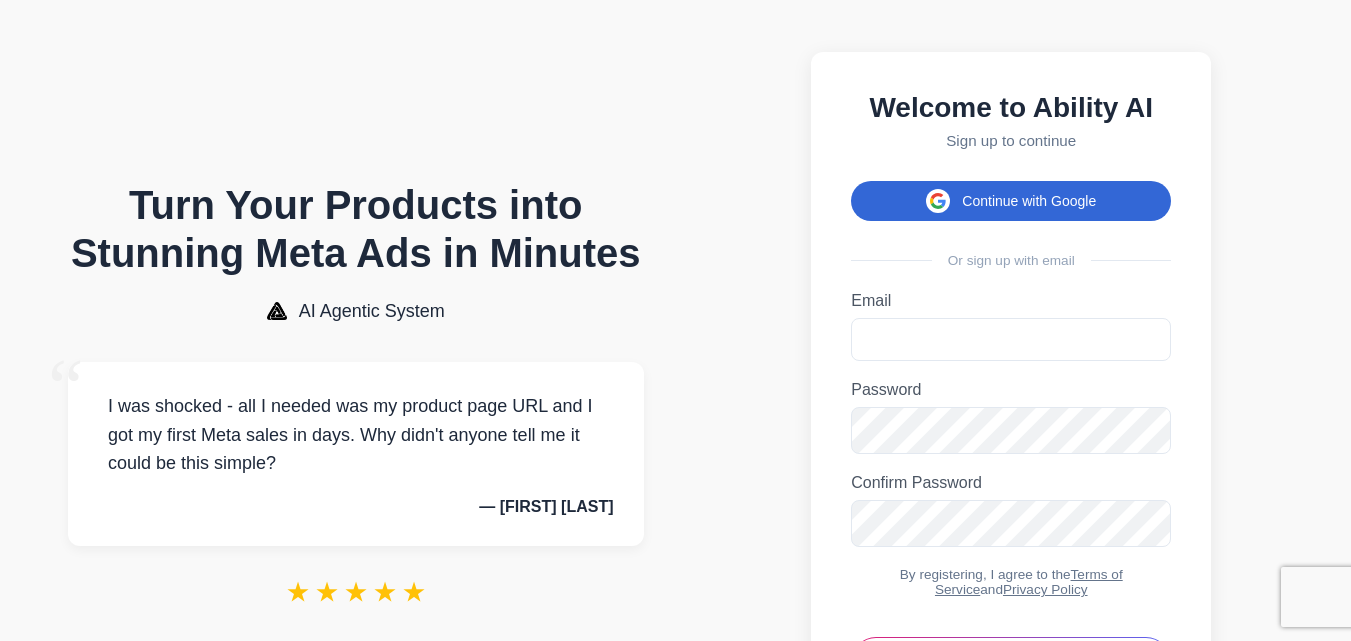 click on "Continue with Google" at bounding box center (1011, 201) 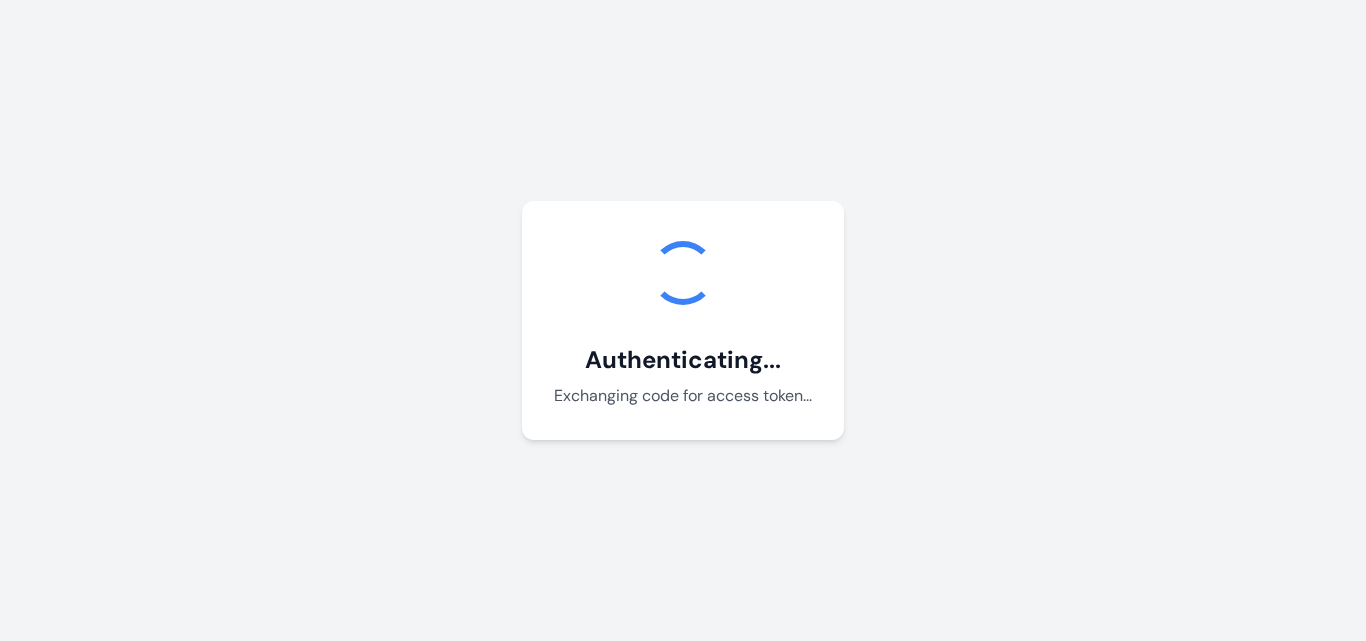 scroll, scrollTop: 0, scrollLeft: 0, axis: both 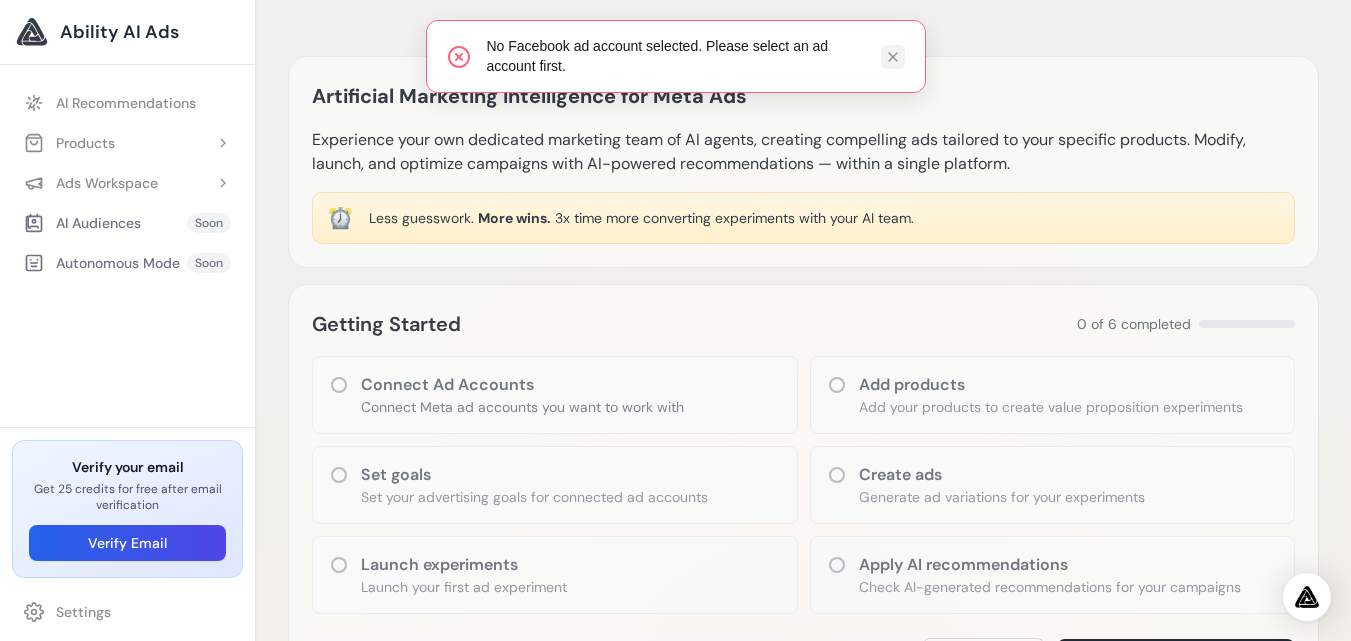 click 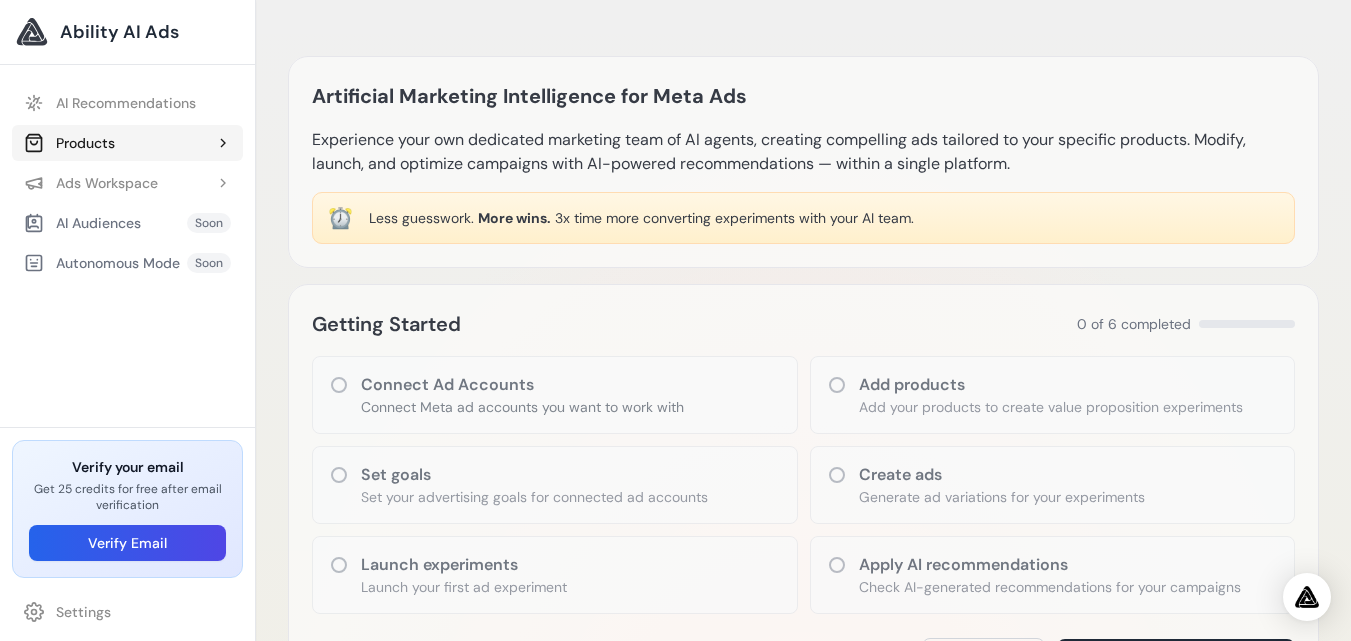 click on "Products" at bounding box center (127, 143) 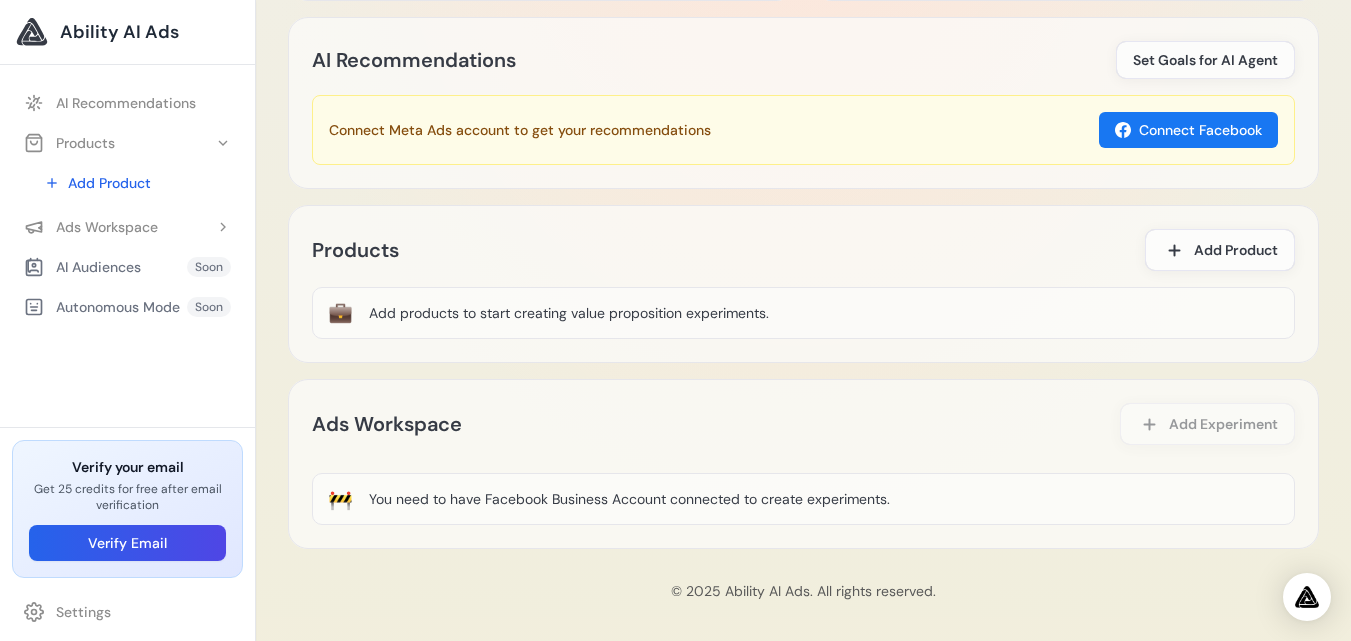 scroll, scrollTop: 1045, scrollLeft: 0, axis: vertical 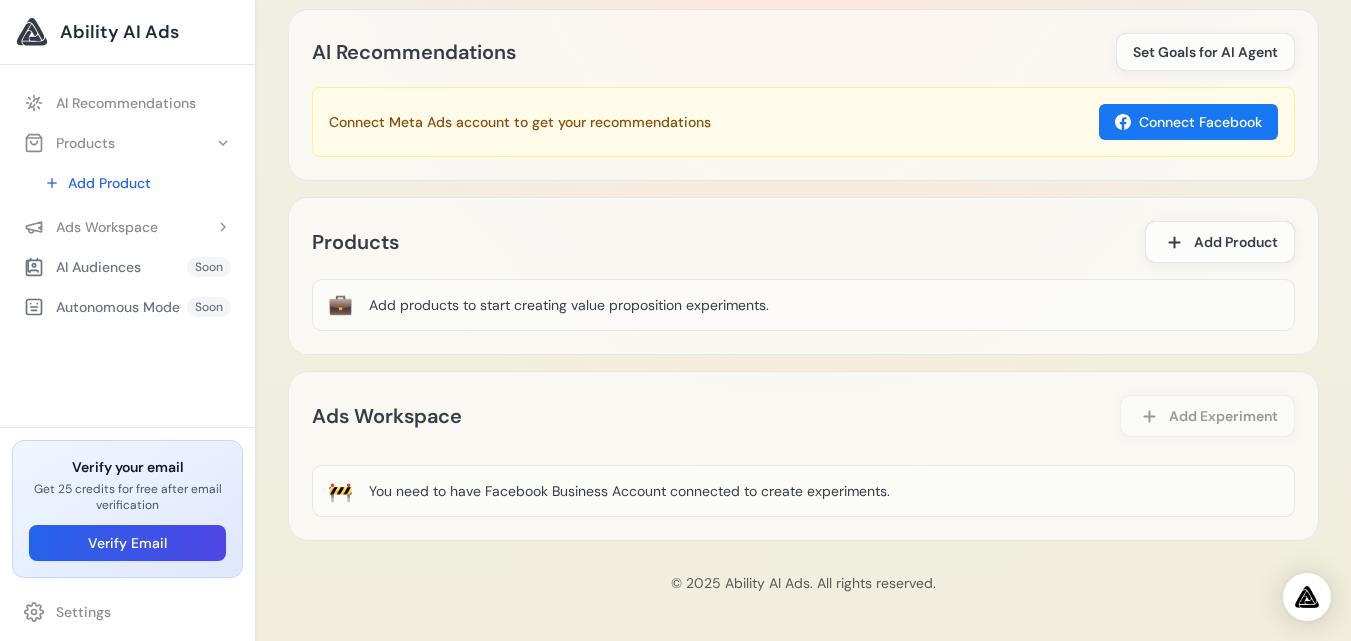 click on "Add products to start creating value proposition experiments." at bounding box center (569, 305) 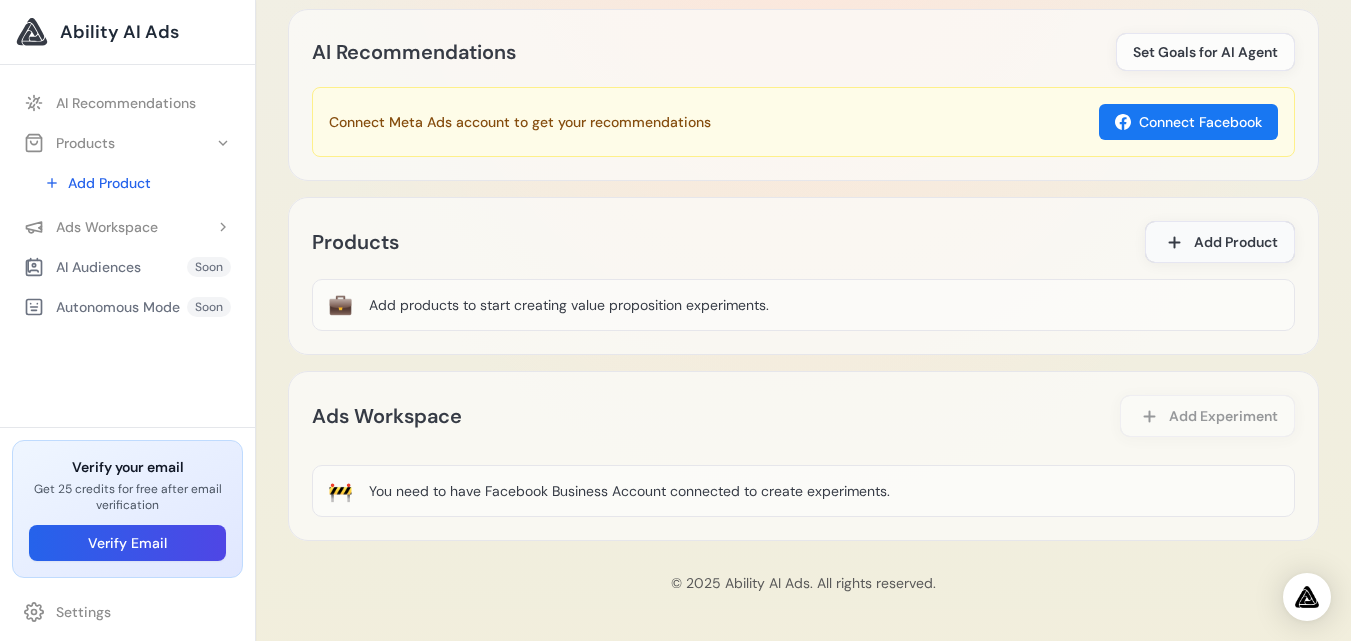 click on "Add Product" at bounding box center (1236, 242) 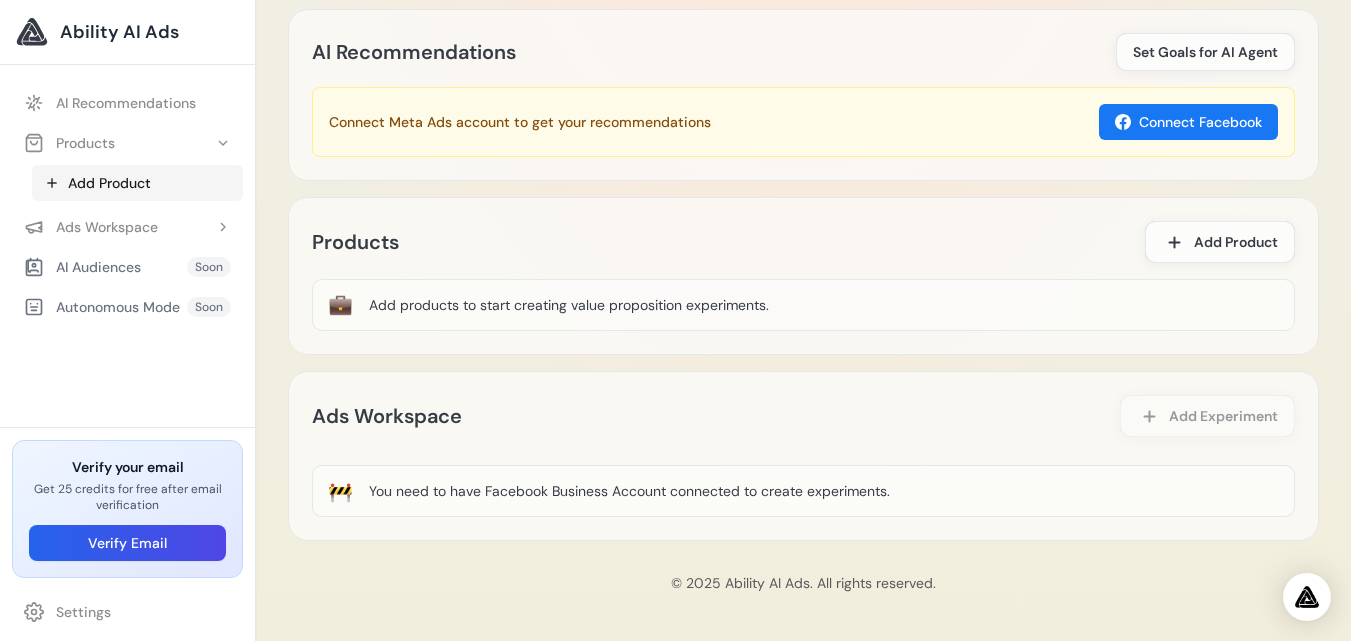 click on "Add Product" at bounding box center (137, 183) 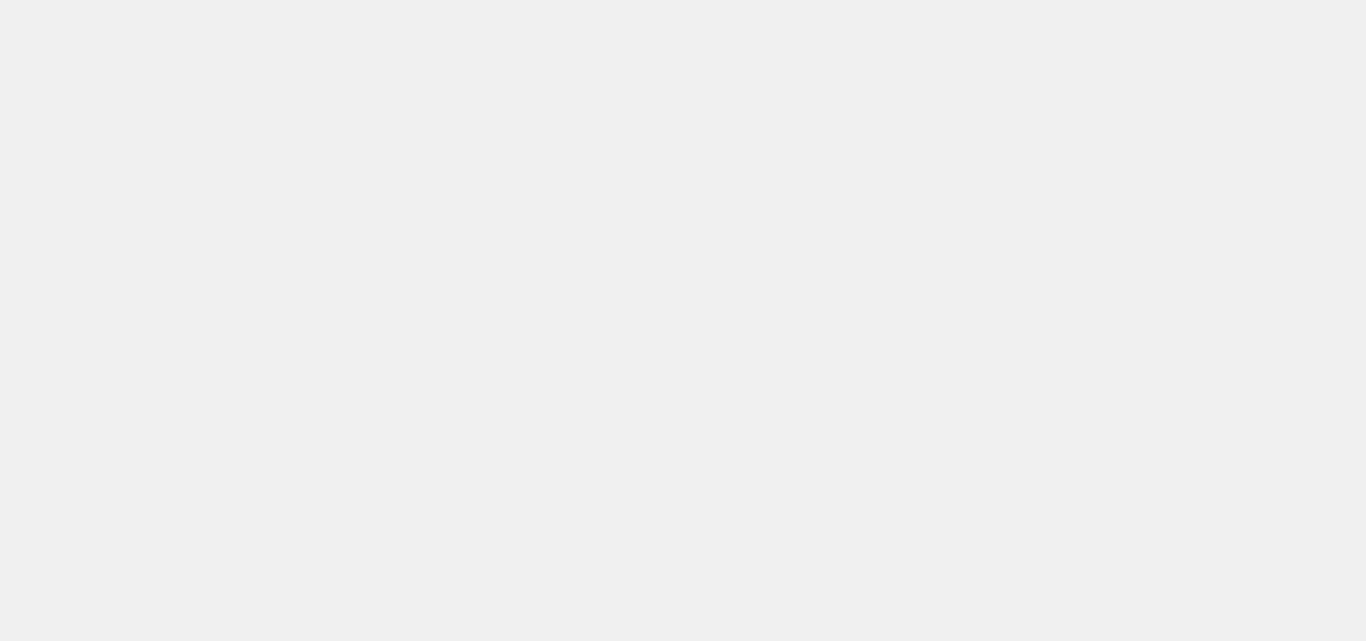 scroll, scrollTop: 0, scrollLeft: 0, axis: both 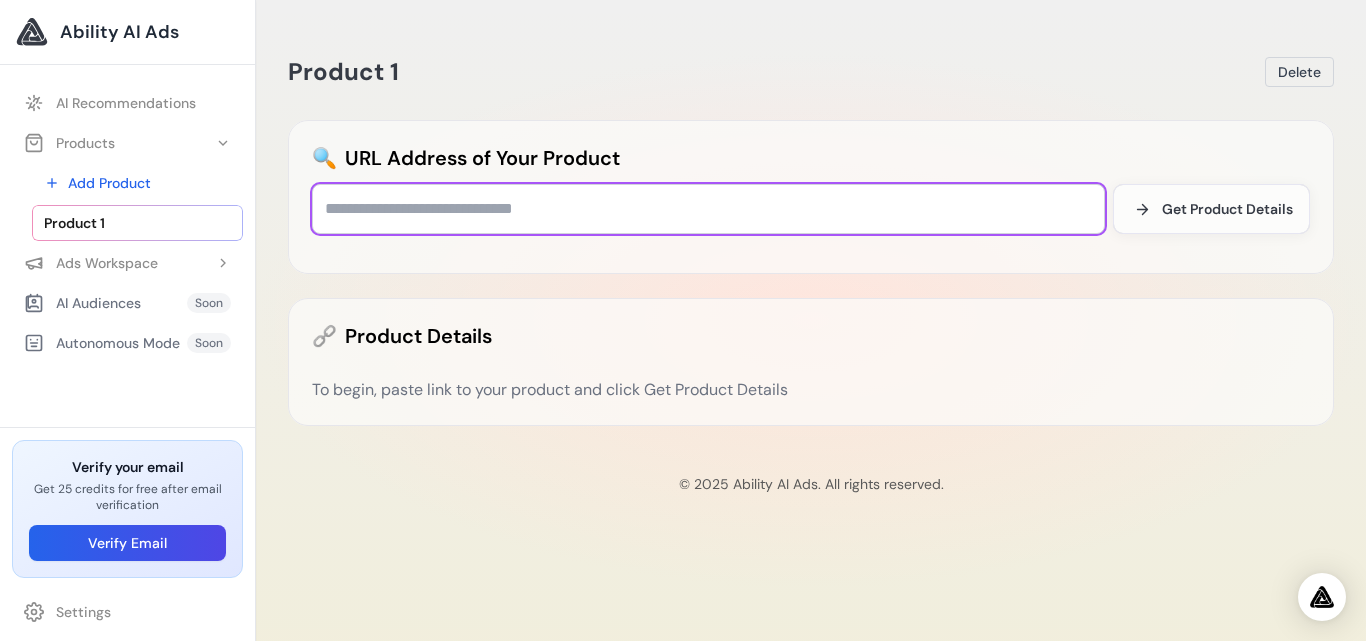 click at bounding box center (708, 209) 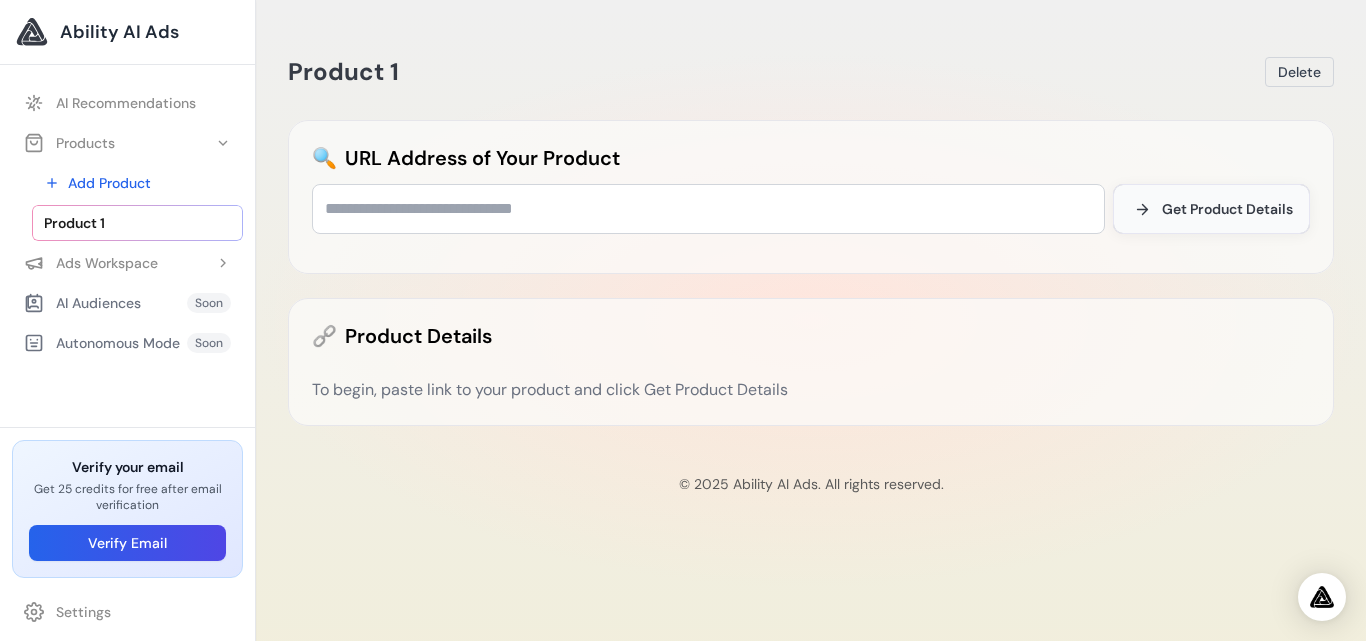 click on "Get Product Details" at bounding box center [1227, 209] 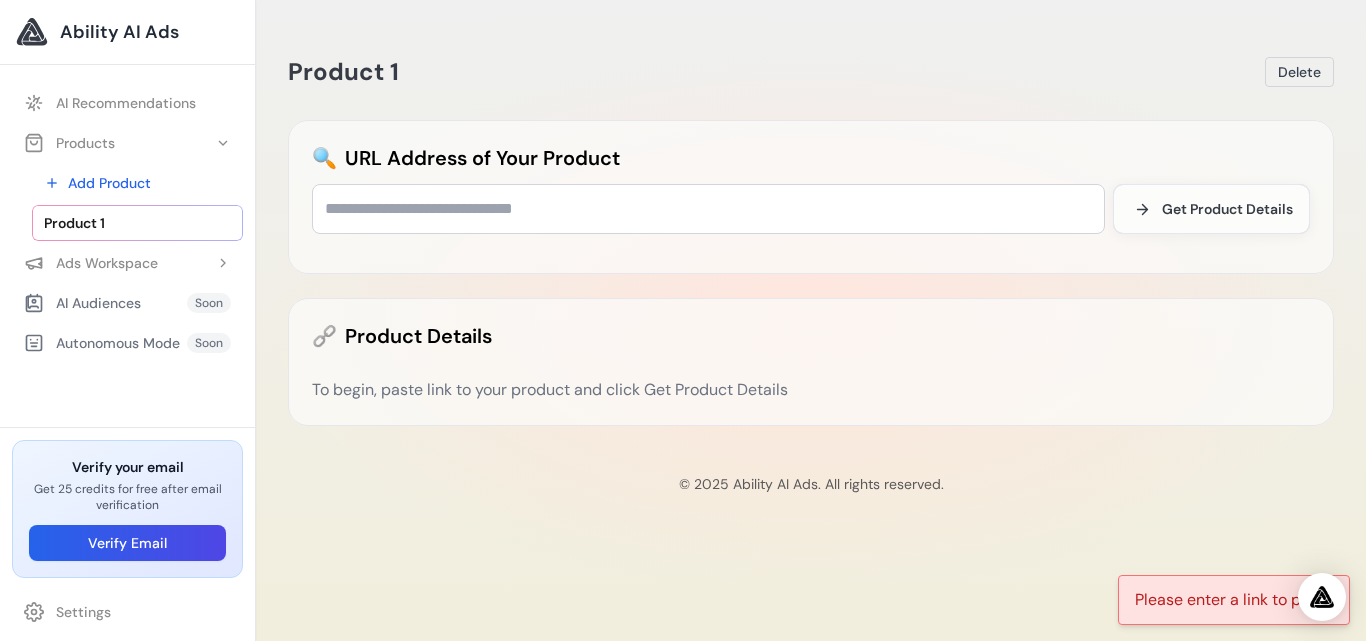 click on "AI Audiences
Soon" at bounding box center [127, 303] 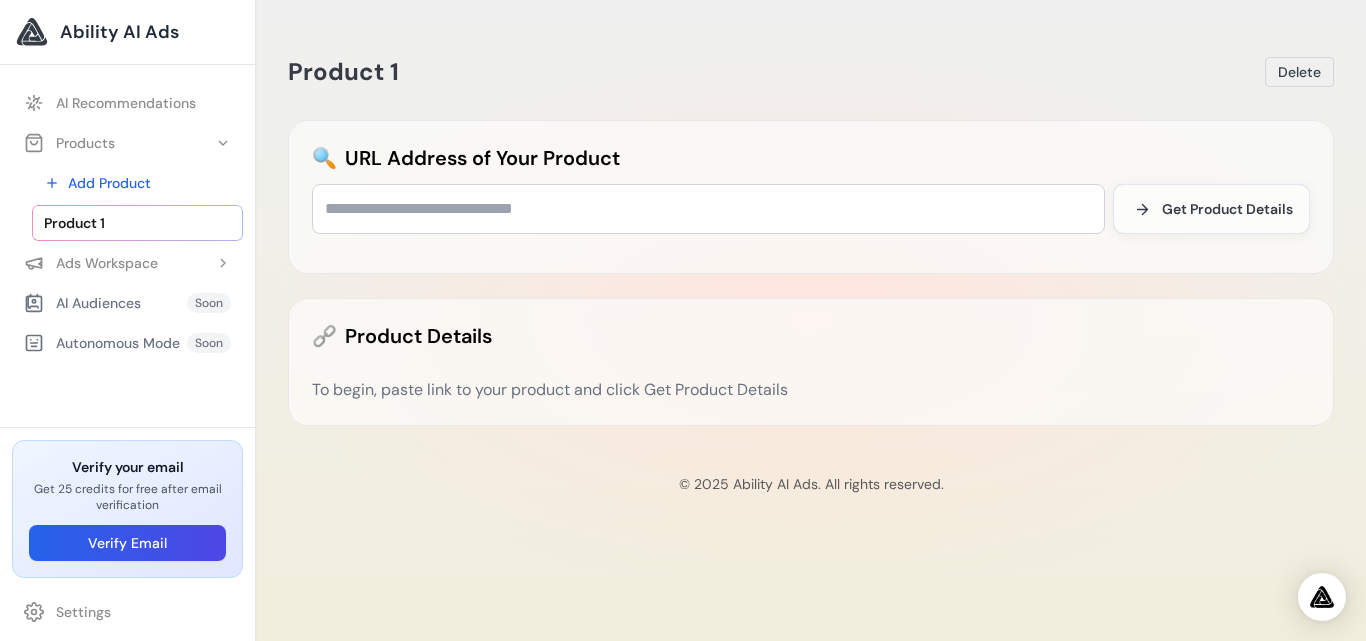 click on "AI Audiences" at bounding box center (82, 303) 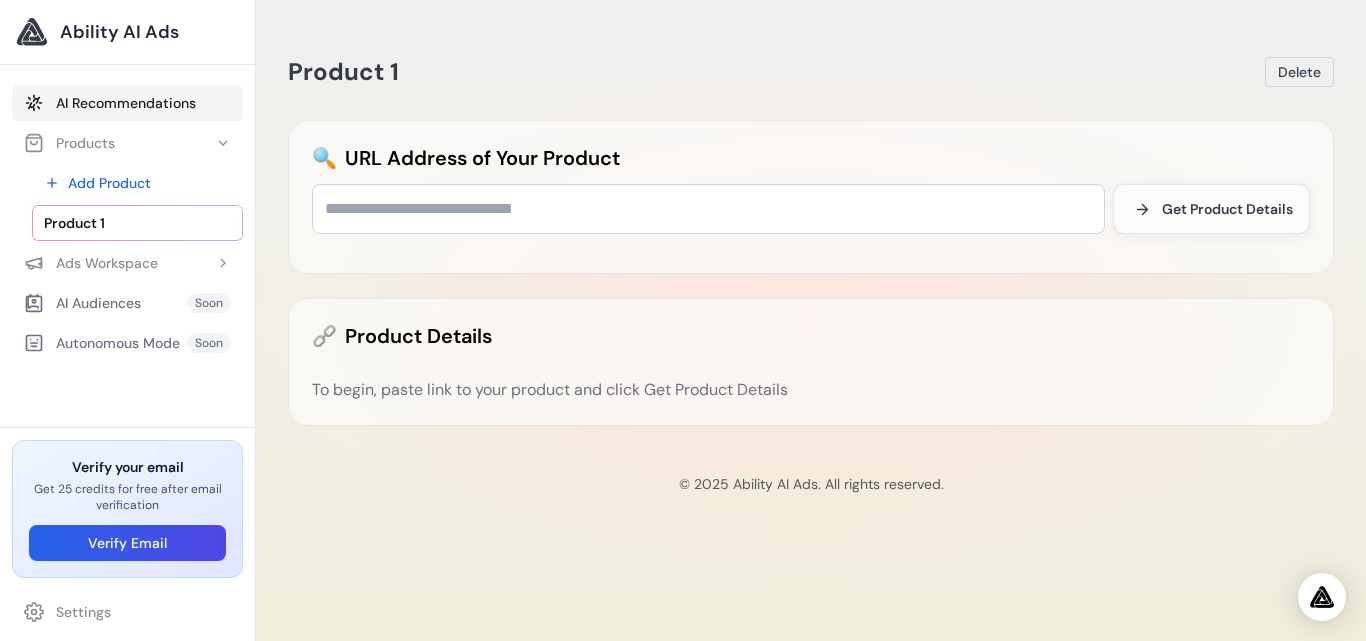 click on "AI Recommendations" at bounding box center [127, 103] 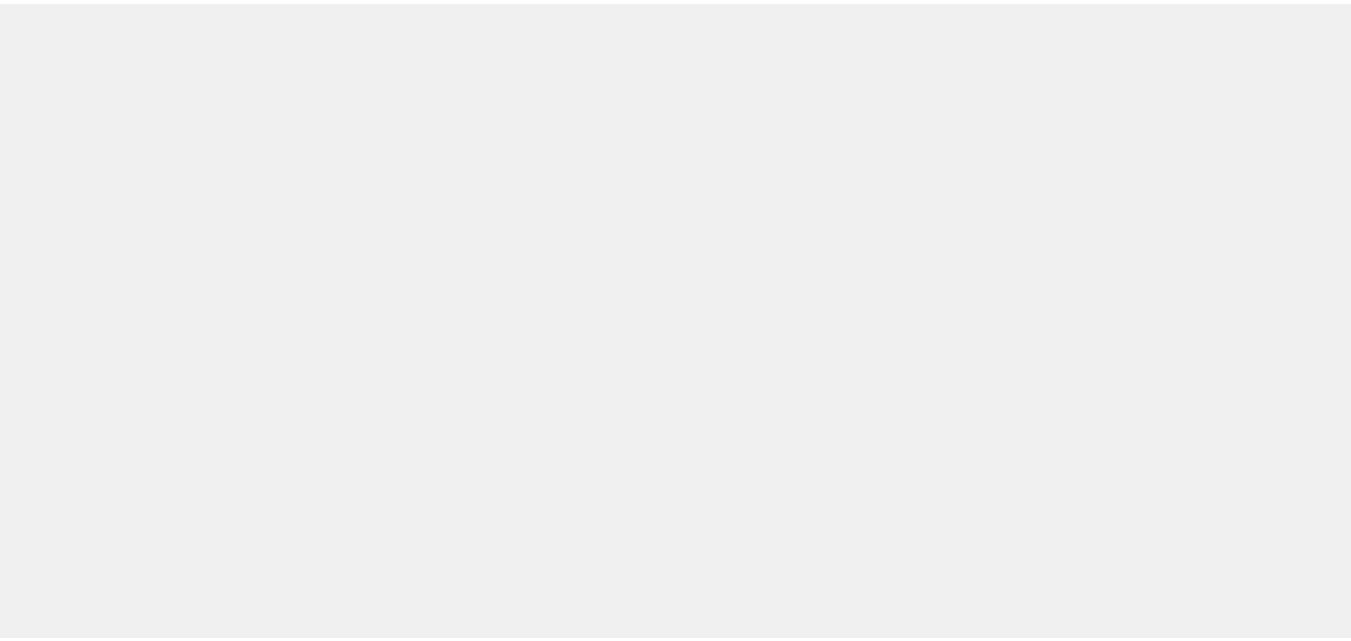 scroll, scrollTop: 0, scrollLeft: 0, axis: both 